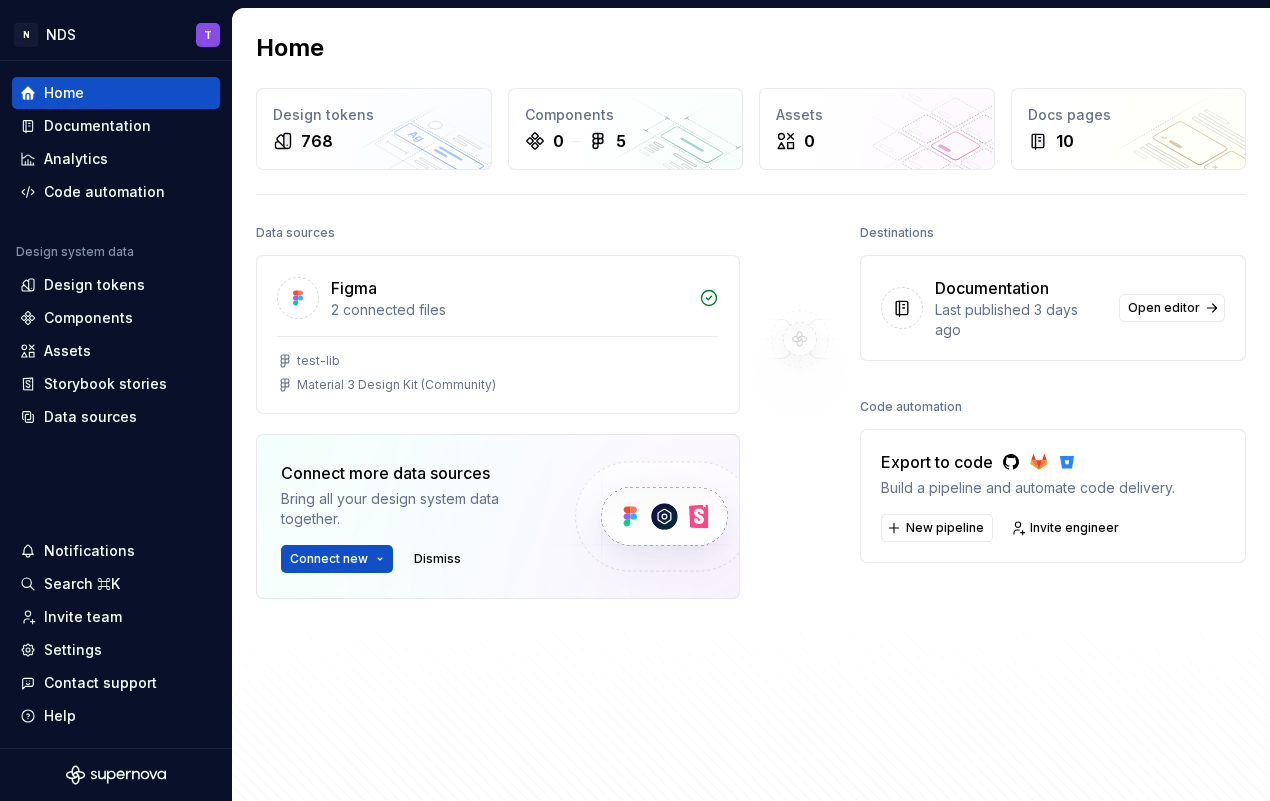 scroll, scrollTop: 0, scrollLeft: 0, axis: both 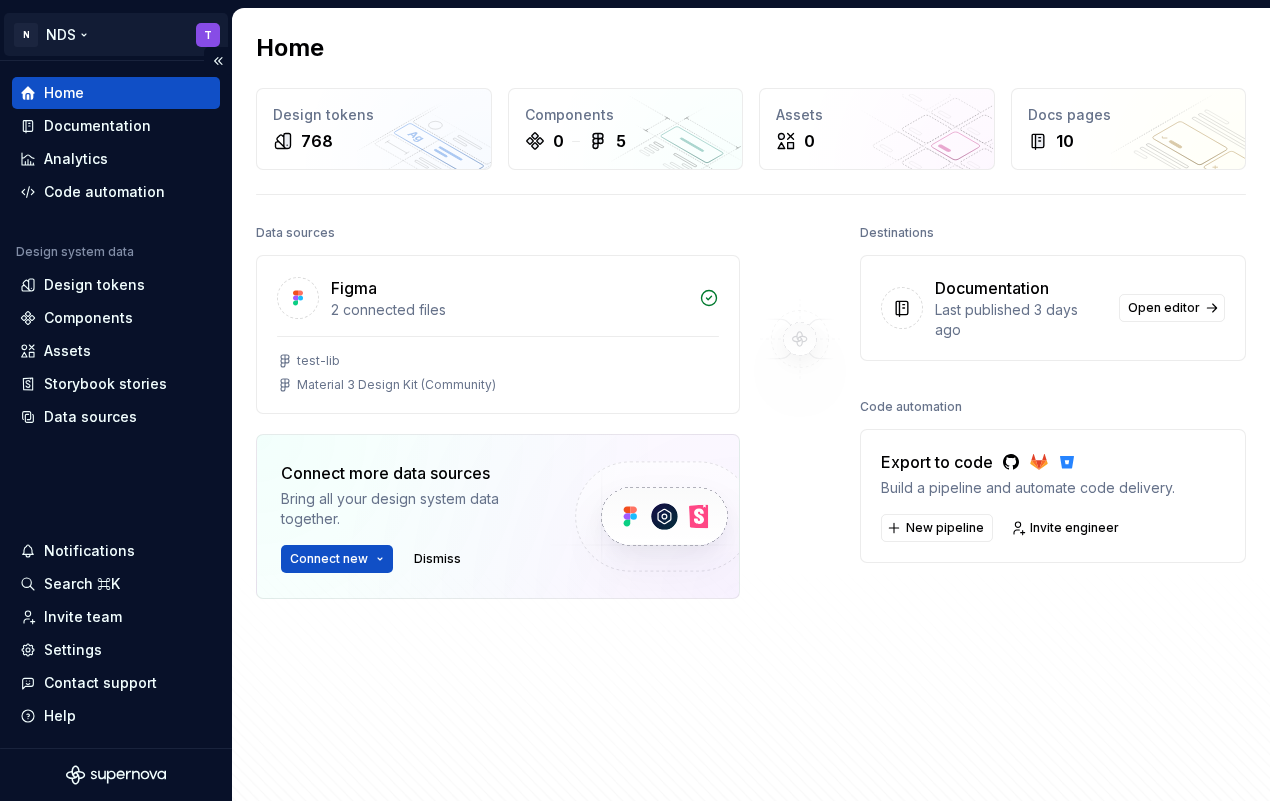 click on "N NDS T Home Documentation Analytics Code automation Design system data Design tokens Components Assets Storybook stories Data sources Notifications Search ⌘K Invite team Settings Contact support Help Home Design tokens 768 Components 0 5 Assets 0 Docs pages 10 Data sources Figma 2 connected files test-lib Material 3 Design Kit (Community) Connect more data sources Bring all your design system data together. Connect new Dismiss Destinations Documentation Last published 3 days ago Open editor Code automation Export to code Build a pipeline and automate code delivery. New pipeline Invite engineer Product documentation Learn how to build, manage and maintain design systems in smarter ways. Developer documentation Start delivering your design choices to your codebases right away. Join our Slack community Connect and learn with other design system practitioners." at bounding box center (635, 400) 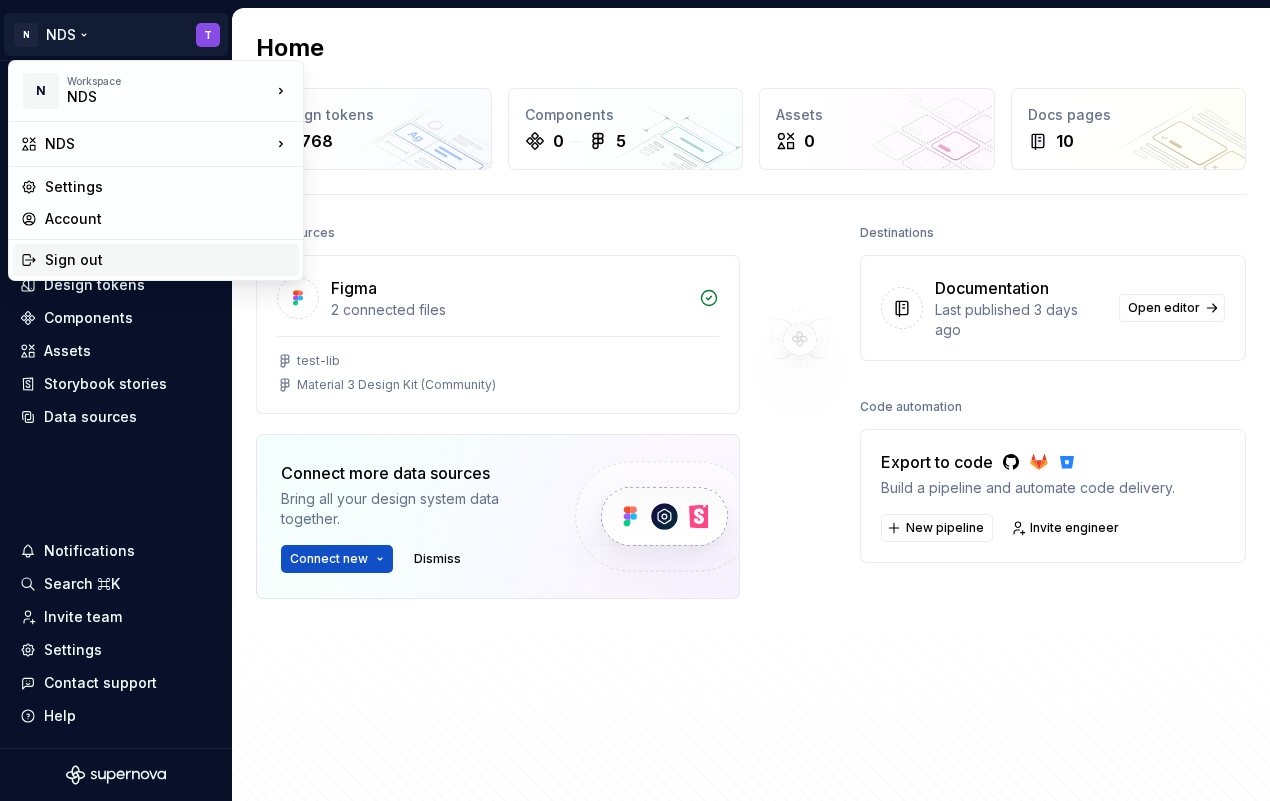 click on "Sign out" at bounding box center (168, 260) 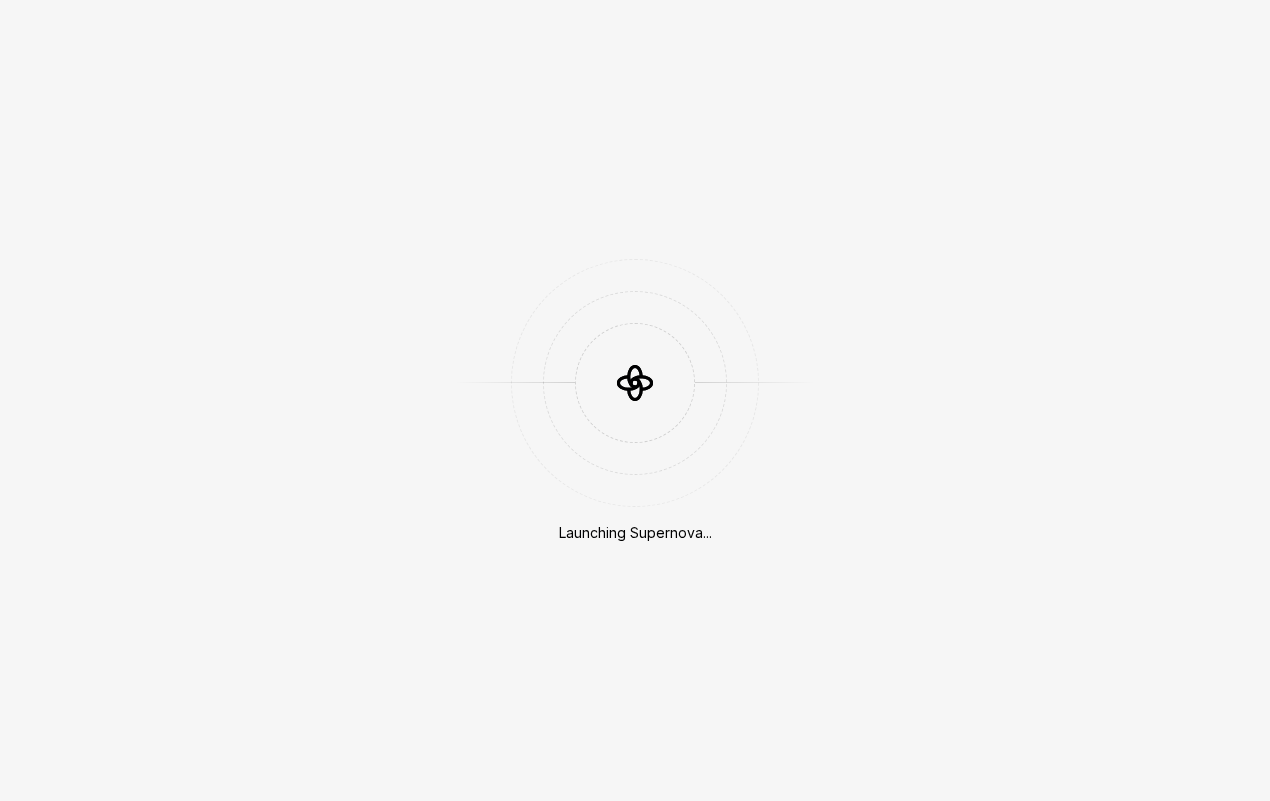 scroll, scrollTop: 0, scrollLeft: 0, axis: both 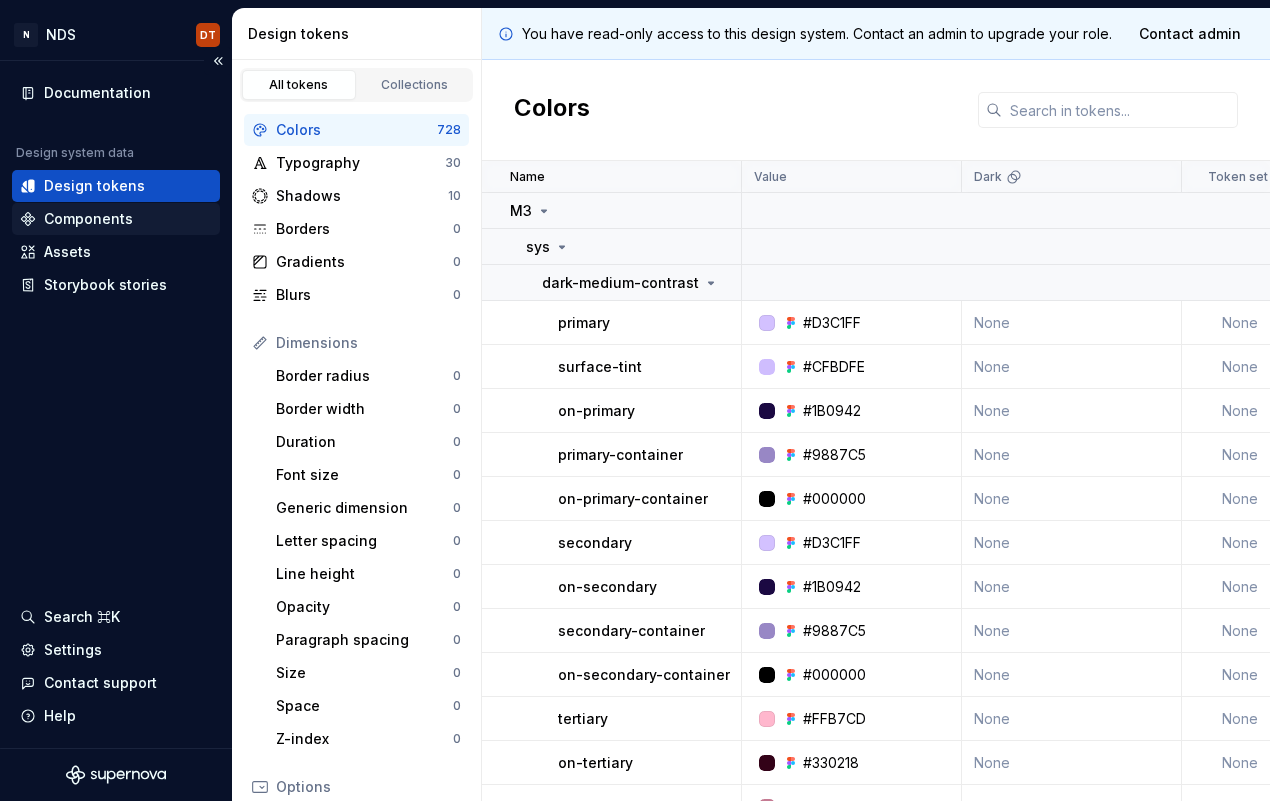 click on "Components" at bounding box center [116, 219] 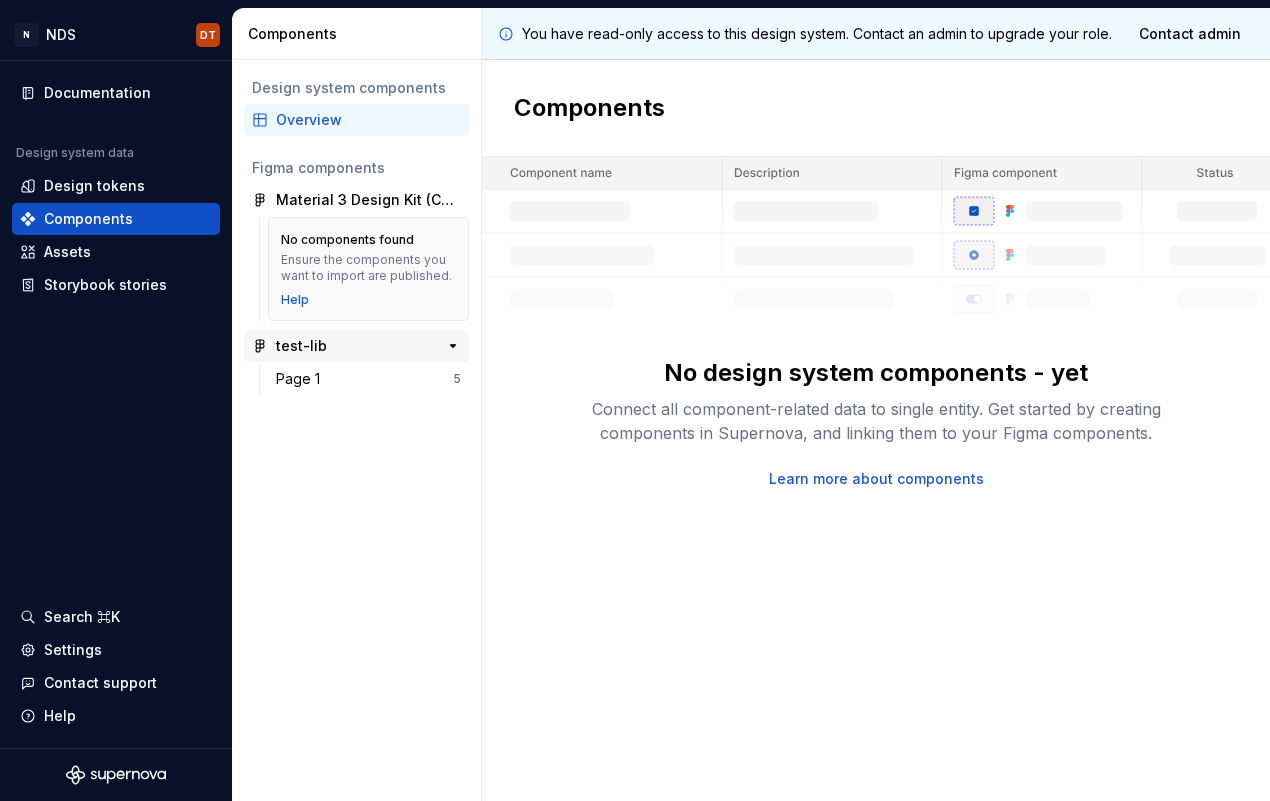 click on "test-lib" at bounding box center [350, 346] 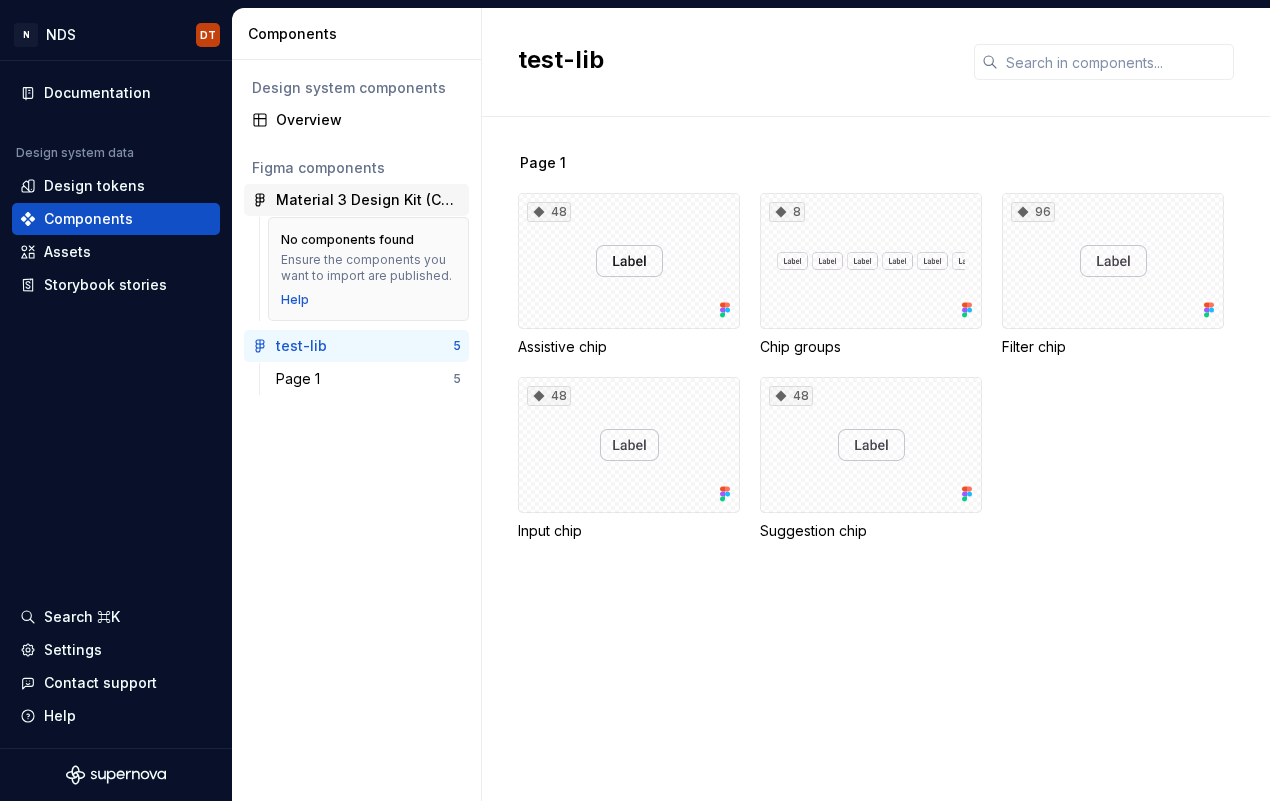 click on "Material 3 Design Kit (Community)" at bounding box center [368, 200] 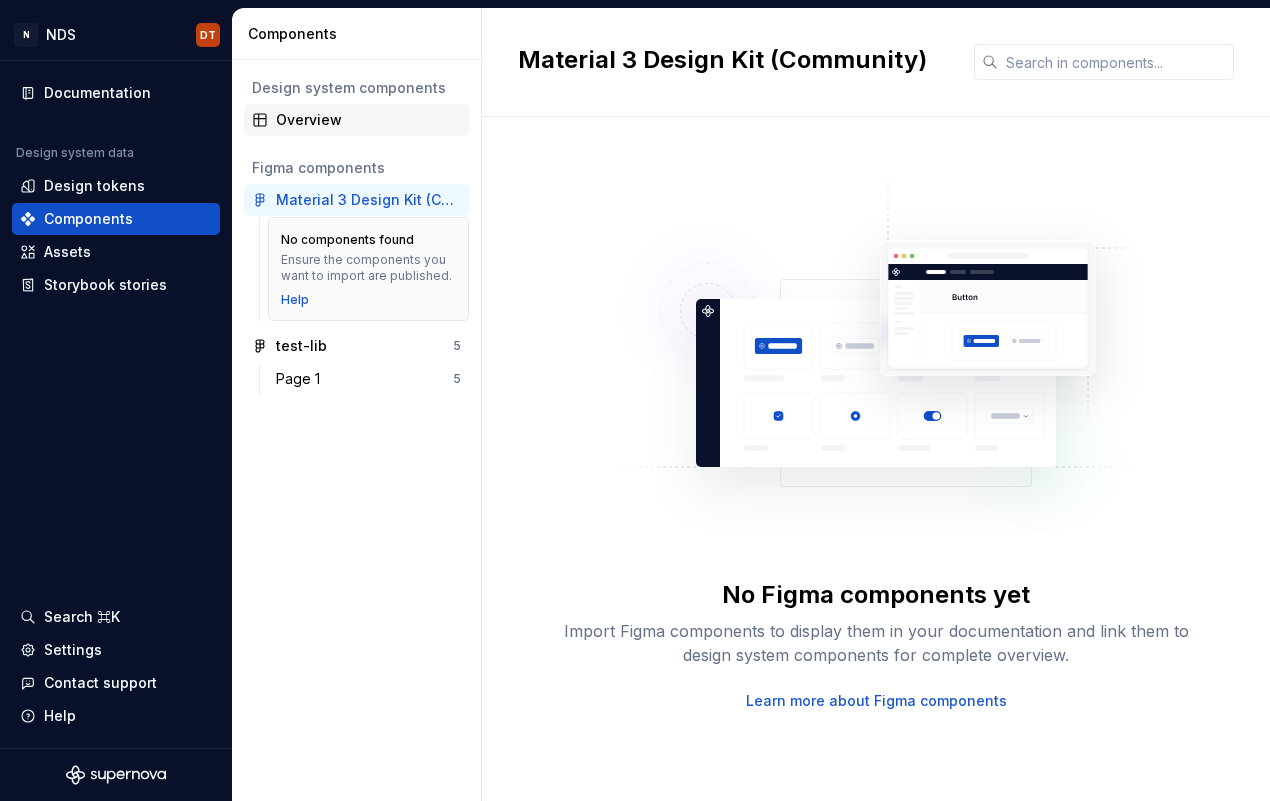 click on "Overview" at bounding box center [368, 120] 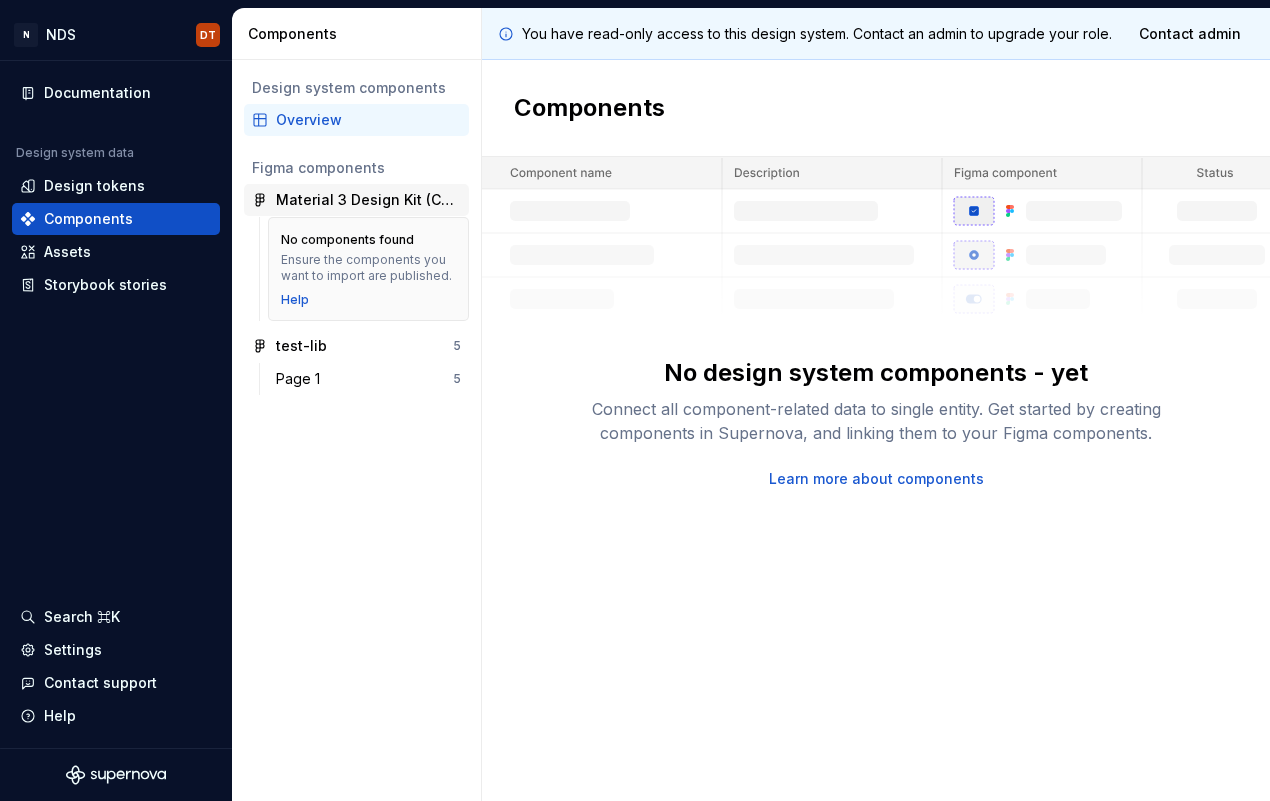 click on "Material 3 Design Kit (Community)" at bounding box center (368, 200) 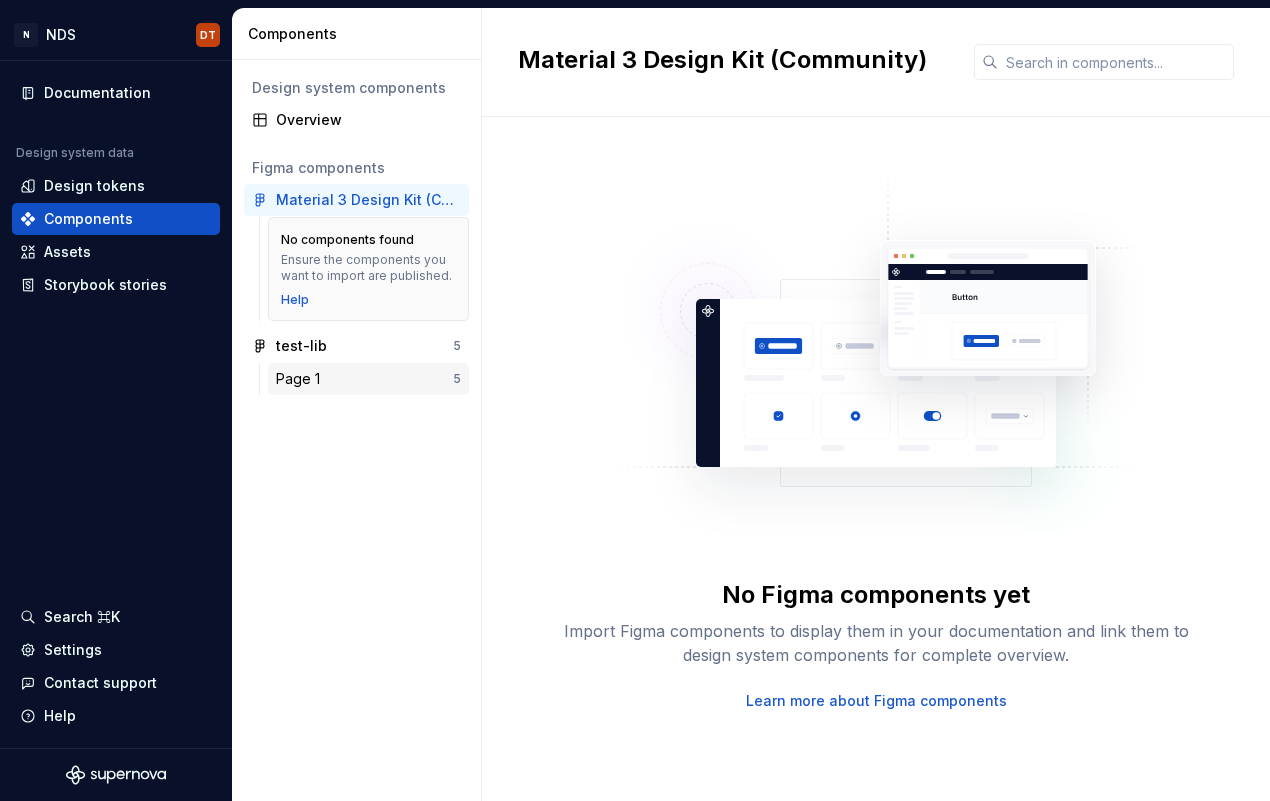 click on "Page 1" at bounding box center (364, 379) 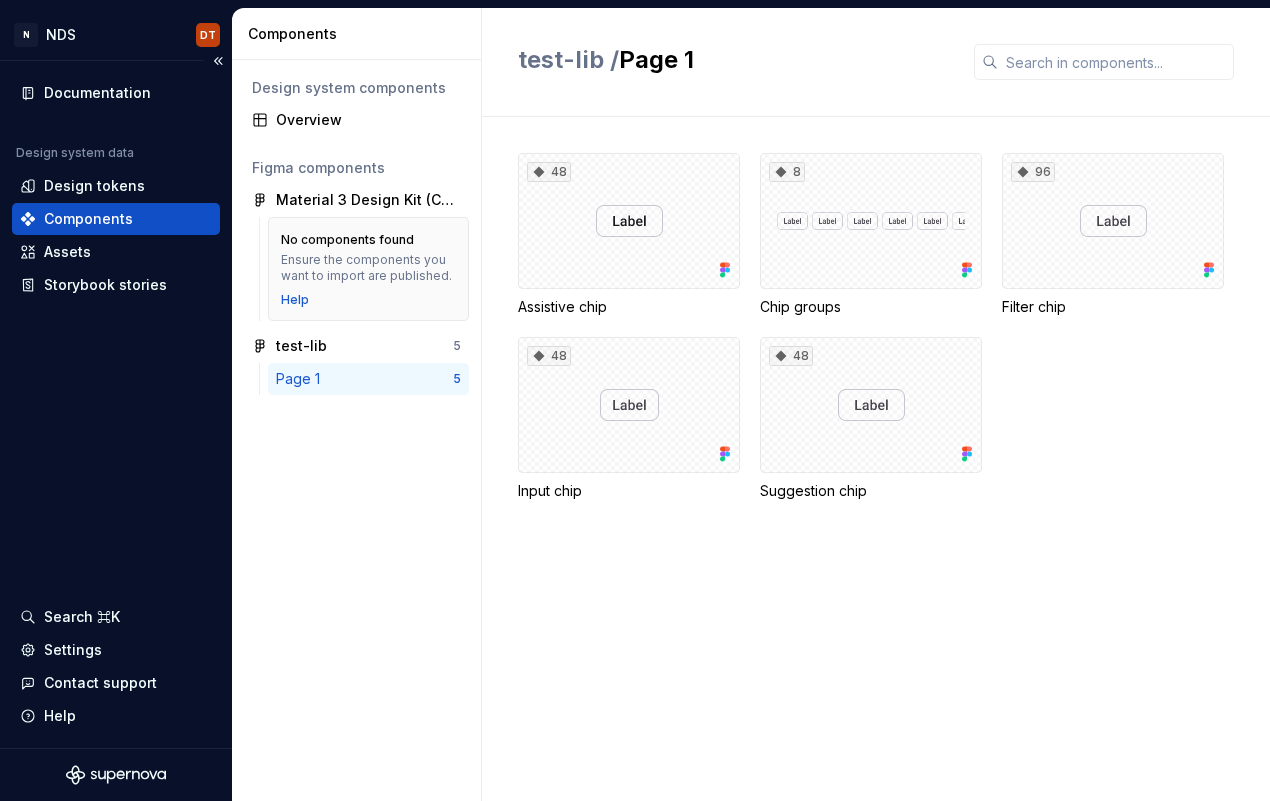 click on "Documentation Design system data Design tokens Components Assets Storybook stories Search ⌘K Settings Contact support Help" at bounding box center [116, 404] 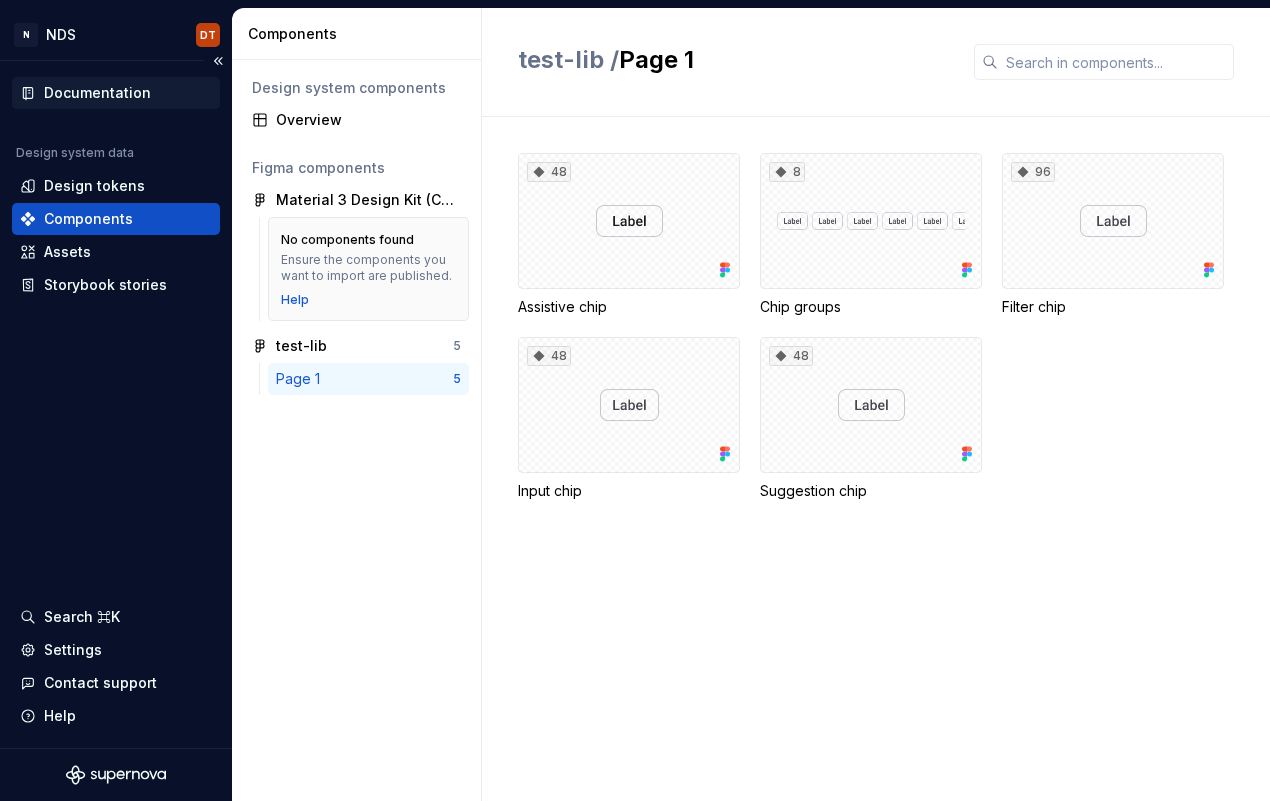 click on "Documentation" at bounding box center (97, 93) 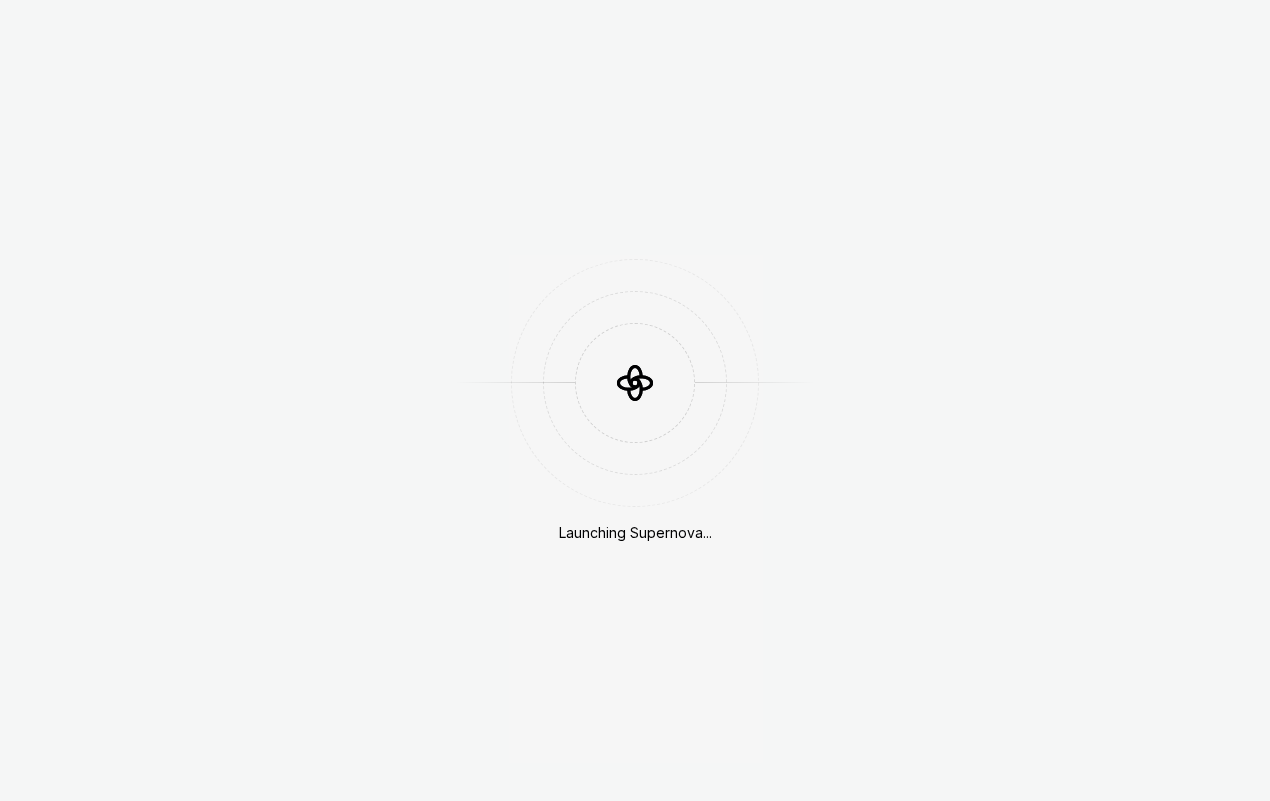 scroll, scrollTop: 0, scrollLeft: 0, axis: both 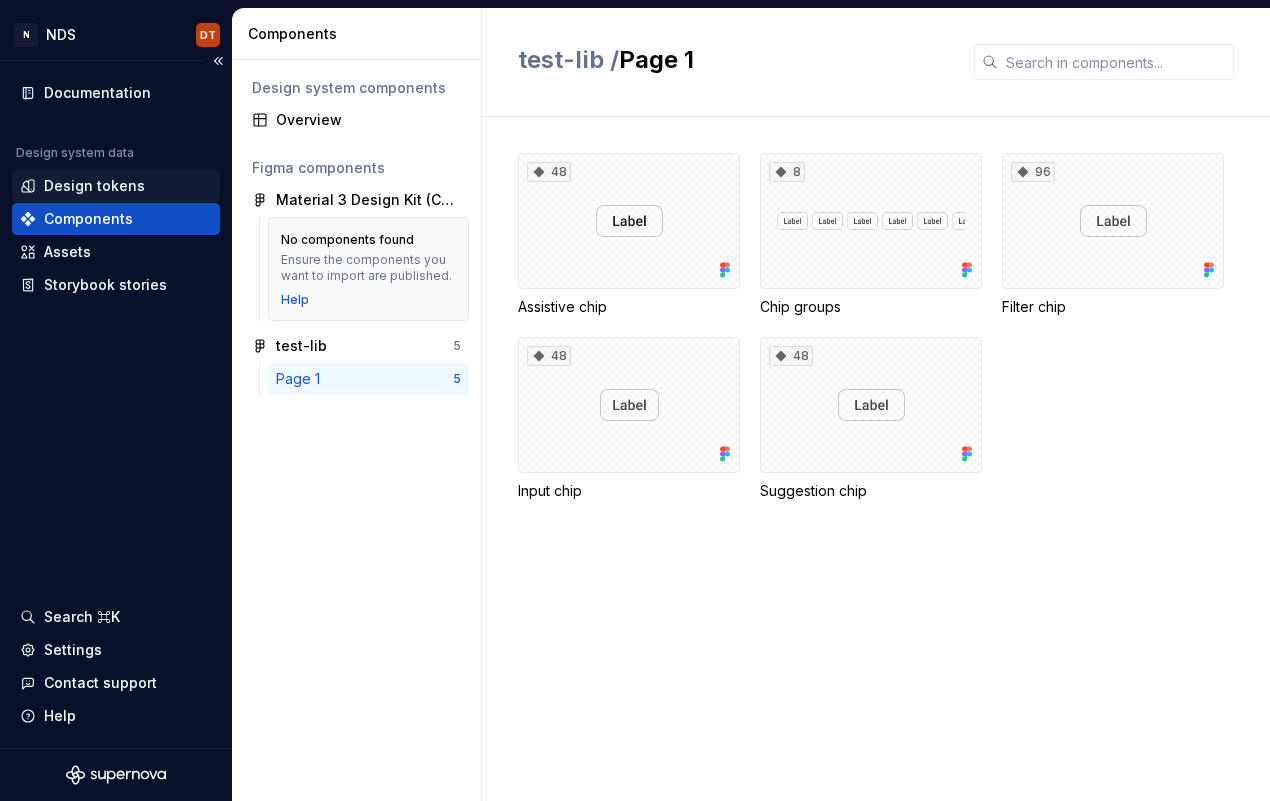 click on "Design tokens" at bounding box center (94, 186) 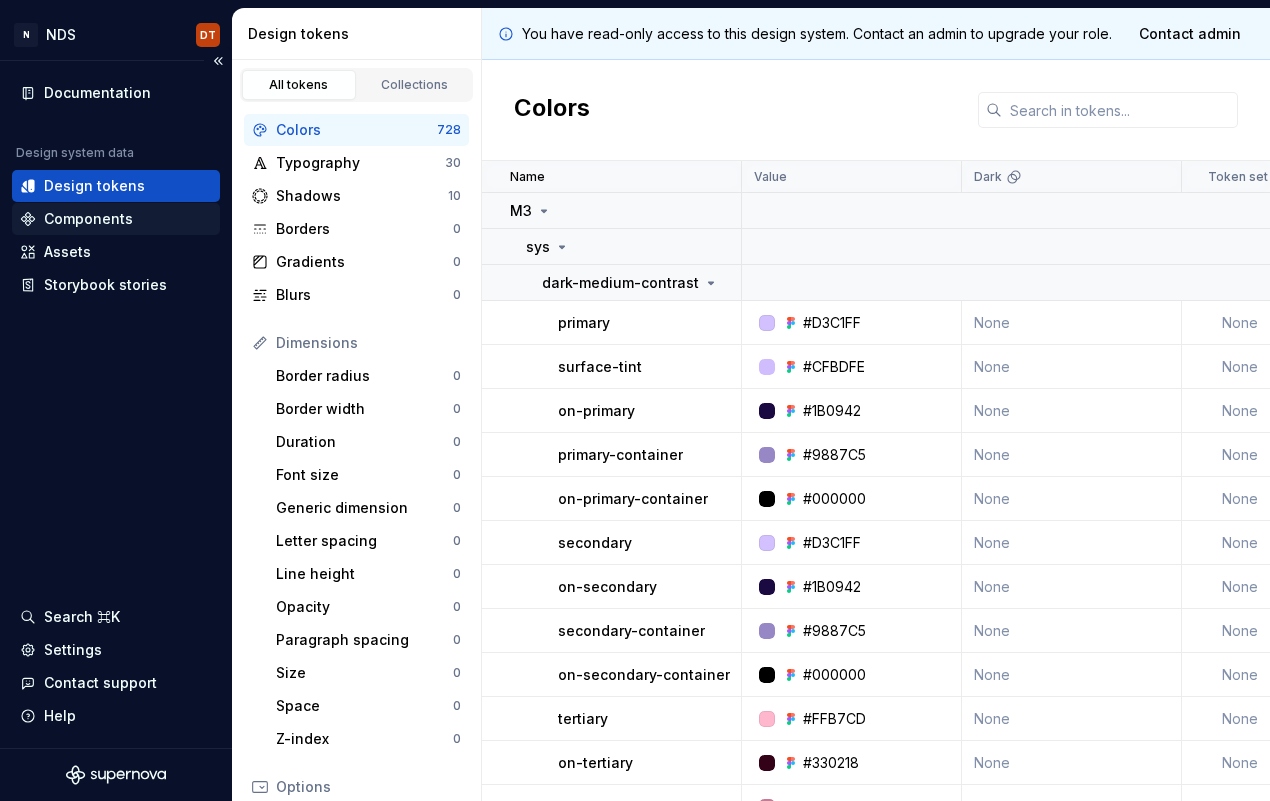 click on "Components" at bounding box center (88, 219) 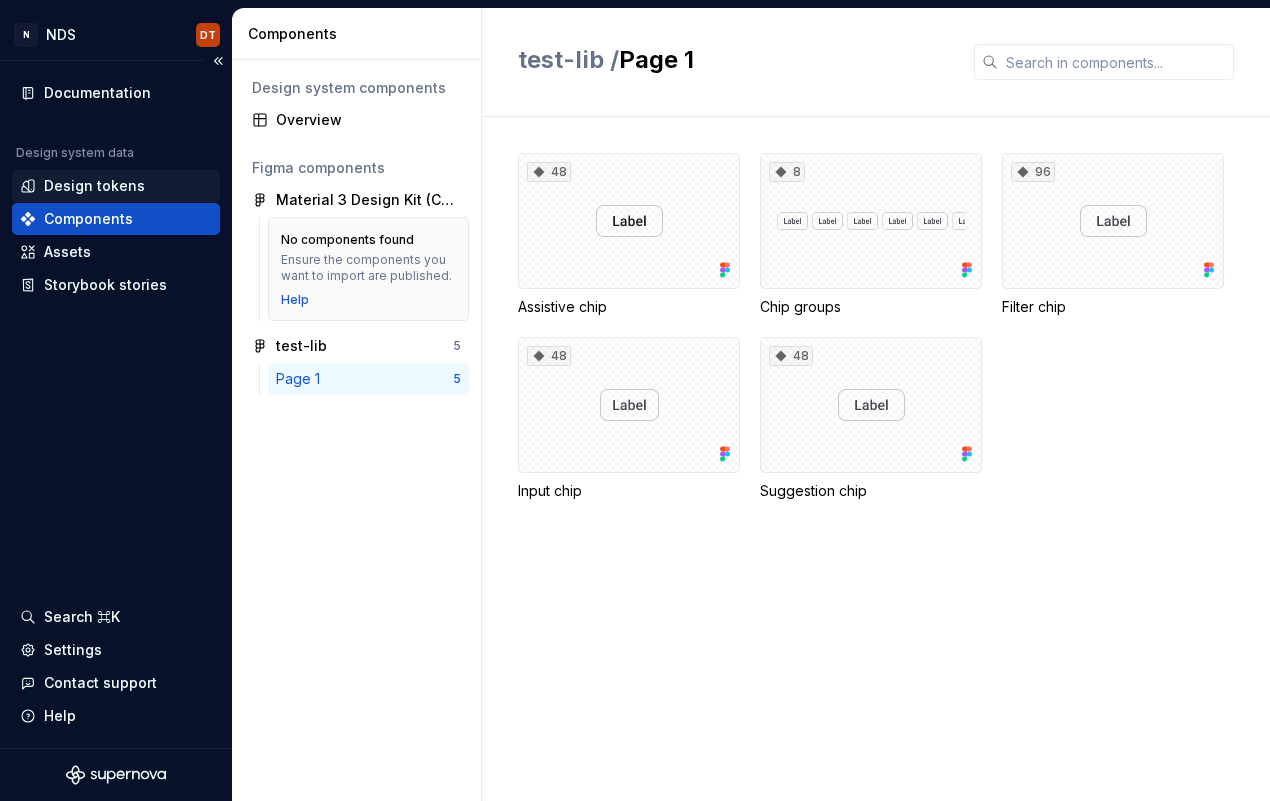 click on "Design tokens" at bounding box center [94, 186] 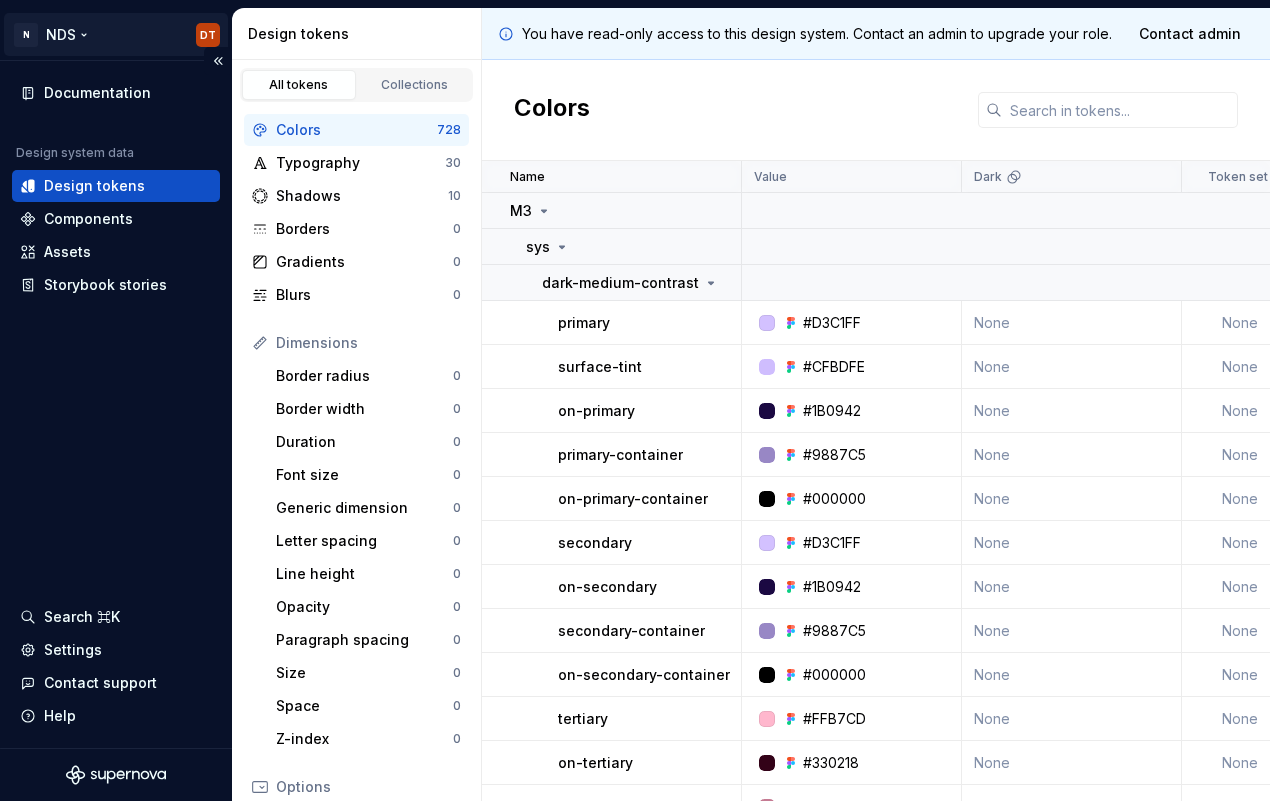 click on "N NDS DT Documentation Design system data Design tokens Components Assets Storybook stories Search ⌘K Settings Contact support Help Design tokens All tokens Collections Colors 728 Typography 30 Shadows 10 Borders 0 Gradients 0 Blurs 0 Dimensions Border radius 0 Border width 0 Duration 0 Font size 0 Generic dimension 0 Letter spacing 0 Line height 0 Opacity 0 Paragraph spacing 0 Size 0 Space 0 Z-index 0 Options Text decoration 0 Text case 0 Visibility 0 Strings Font family 0 Font weight/style 0 Generic string 0 Product copy 0 You have read-only access to this design system. Contact an admin to upgrade your role. Contact admin Colors Name Value Dark Token set Description Last updated M3 sys dark-medium-contrast primary #D3C1FF None None 3 days ago surface-tint #CFBDFE None None 3 days ago on-primary #1B0942 None None 3 days ago primary-container #9887C5 None None 3 days ago on-primary-container #000000 None None 3 days ago secondary #D3C1FF None None 3 days ago on-secondary #1B0942 None None 3 days ago None" at bounding box center (635, 400) 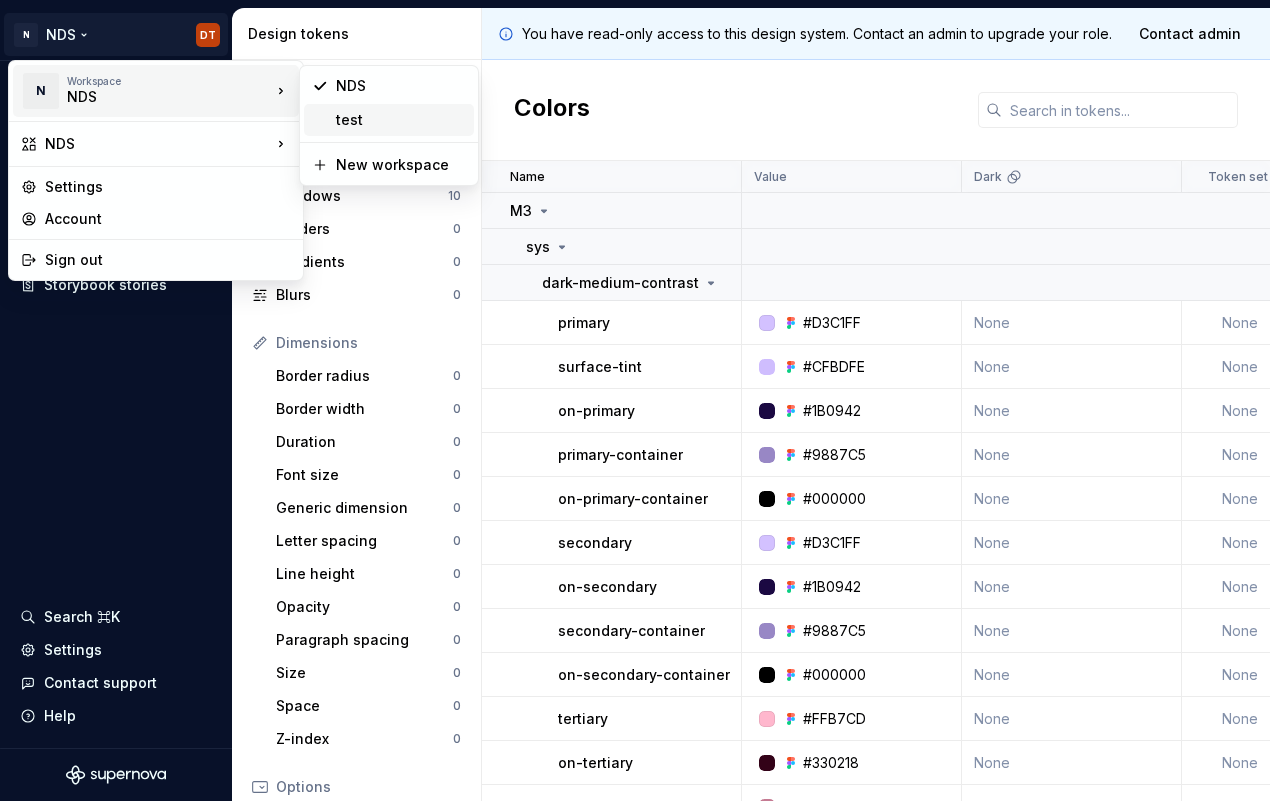 click on "test" at bounding box center [401, 120] 